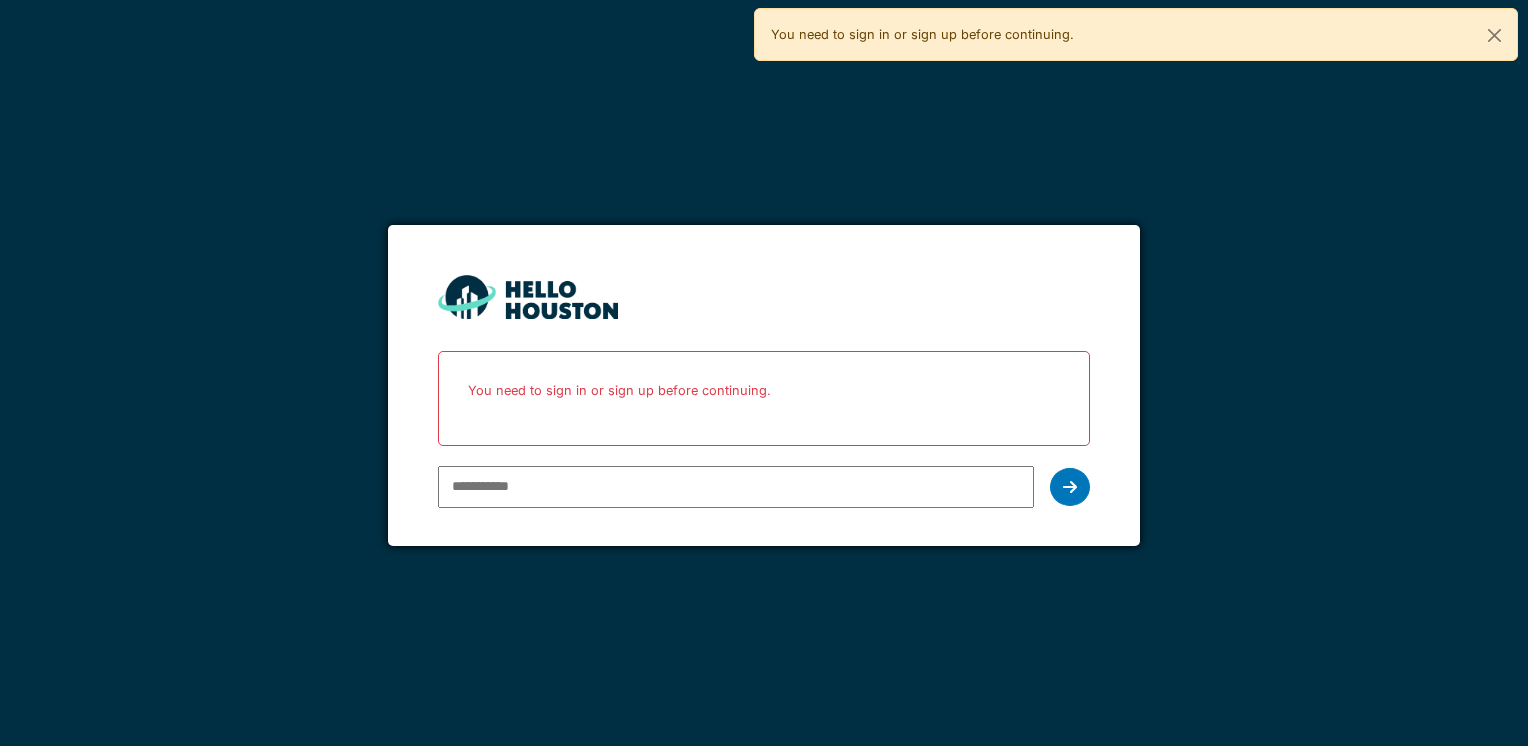 scroll, scrollTop: 0, scrollLeft: 0, axis: both 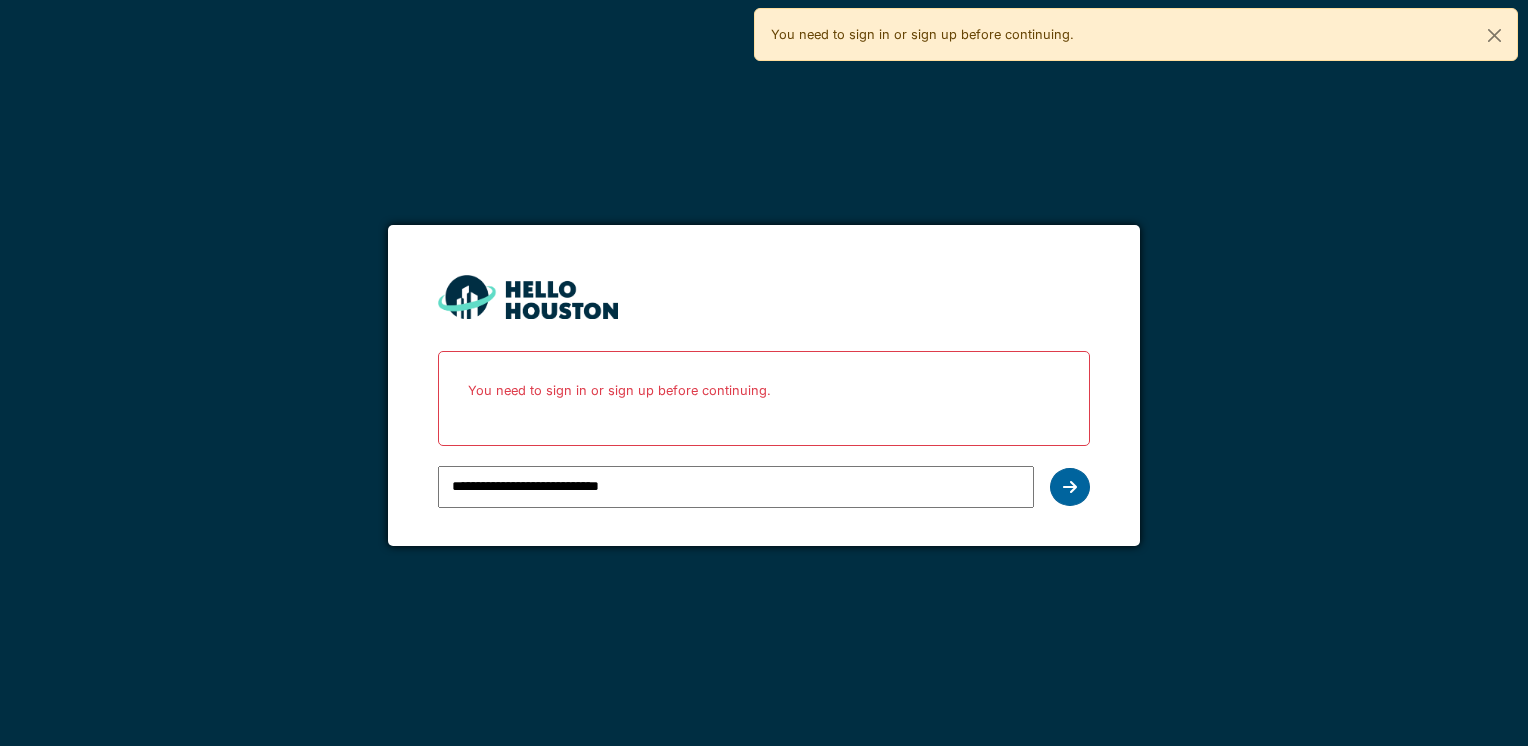 click at bounding box center [1070, 487] 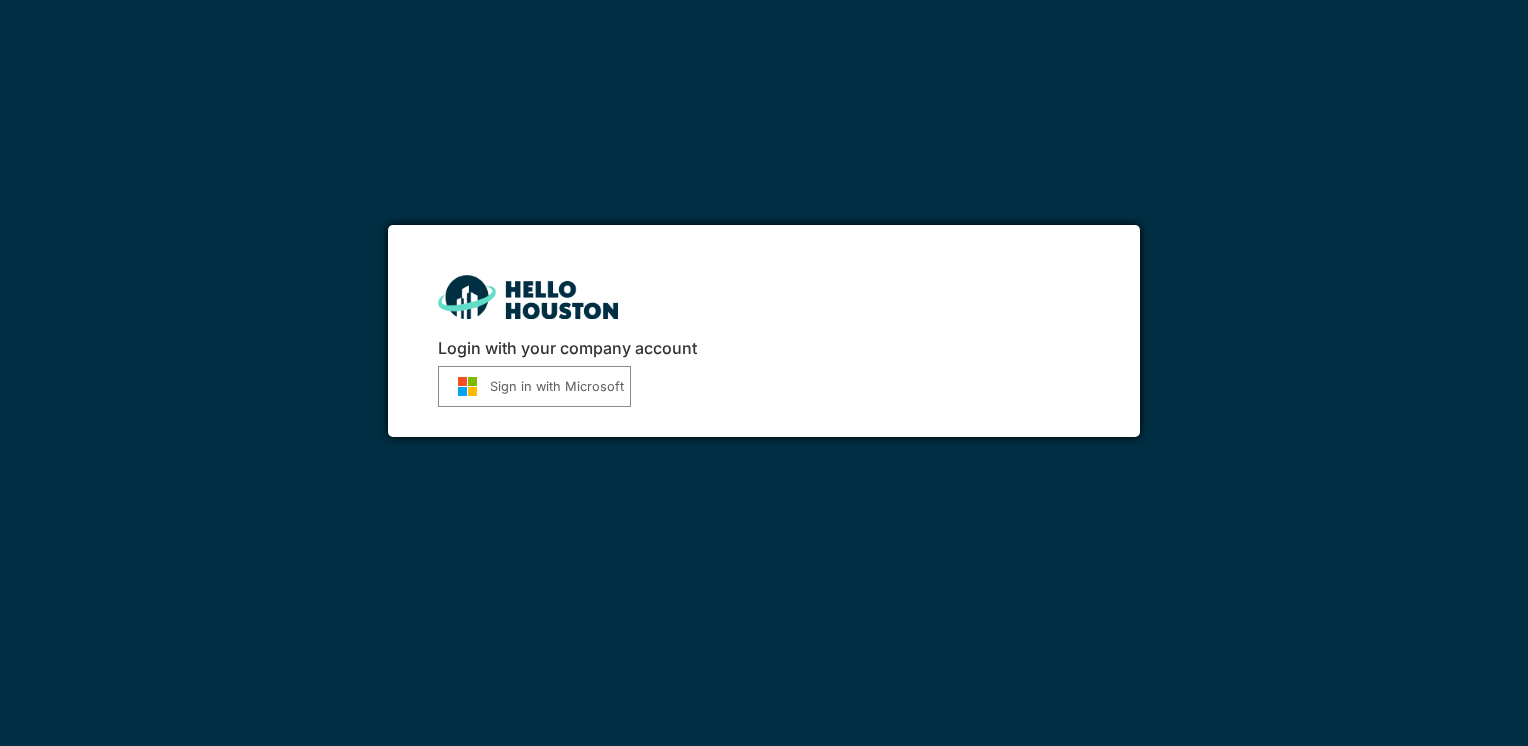 scroll, scrollTop: 0, scrollLeft: 0, axis: both 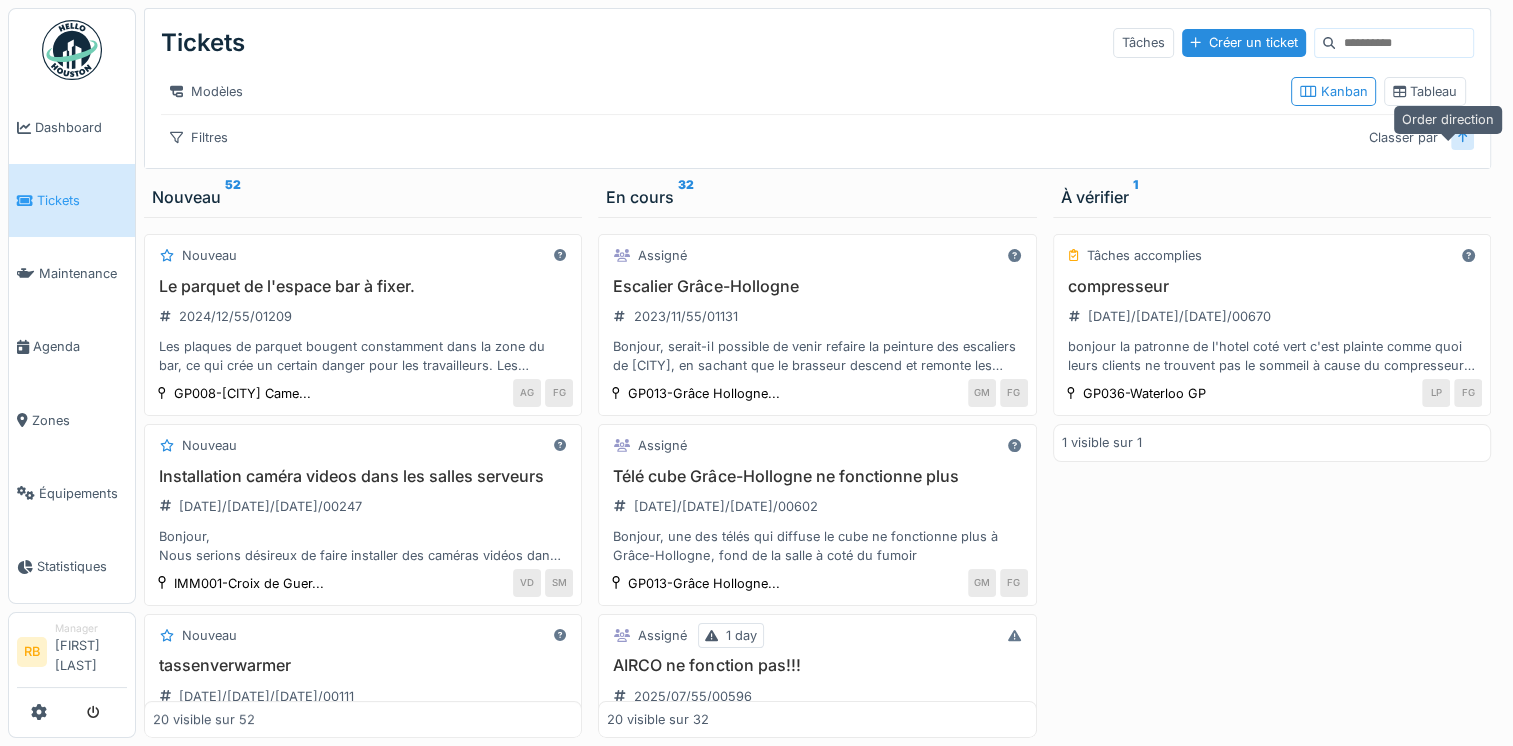 click at bounding box center [1463, 137] 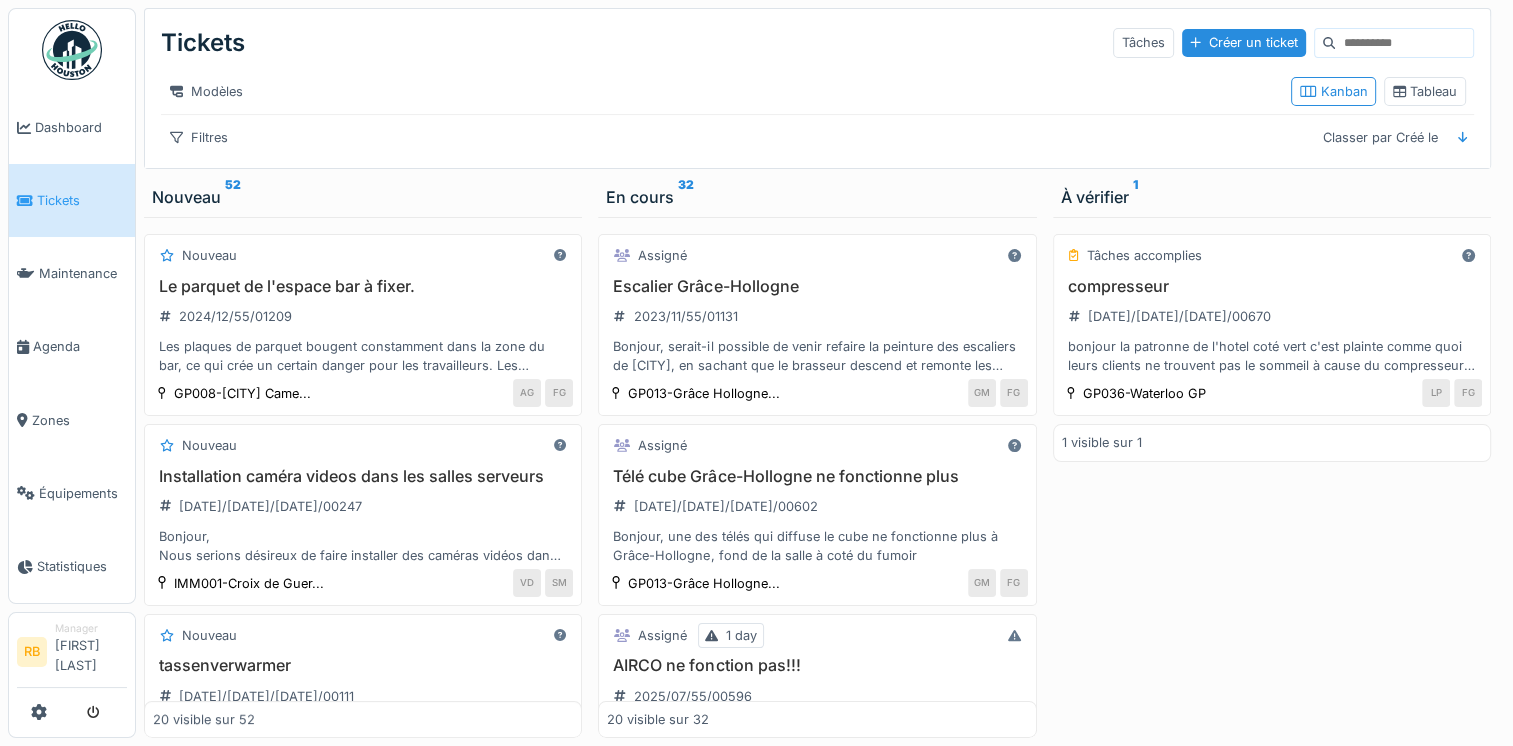 scroll, scrollTop: 15, scrollLeft: 0, axis: vertical 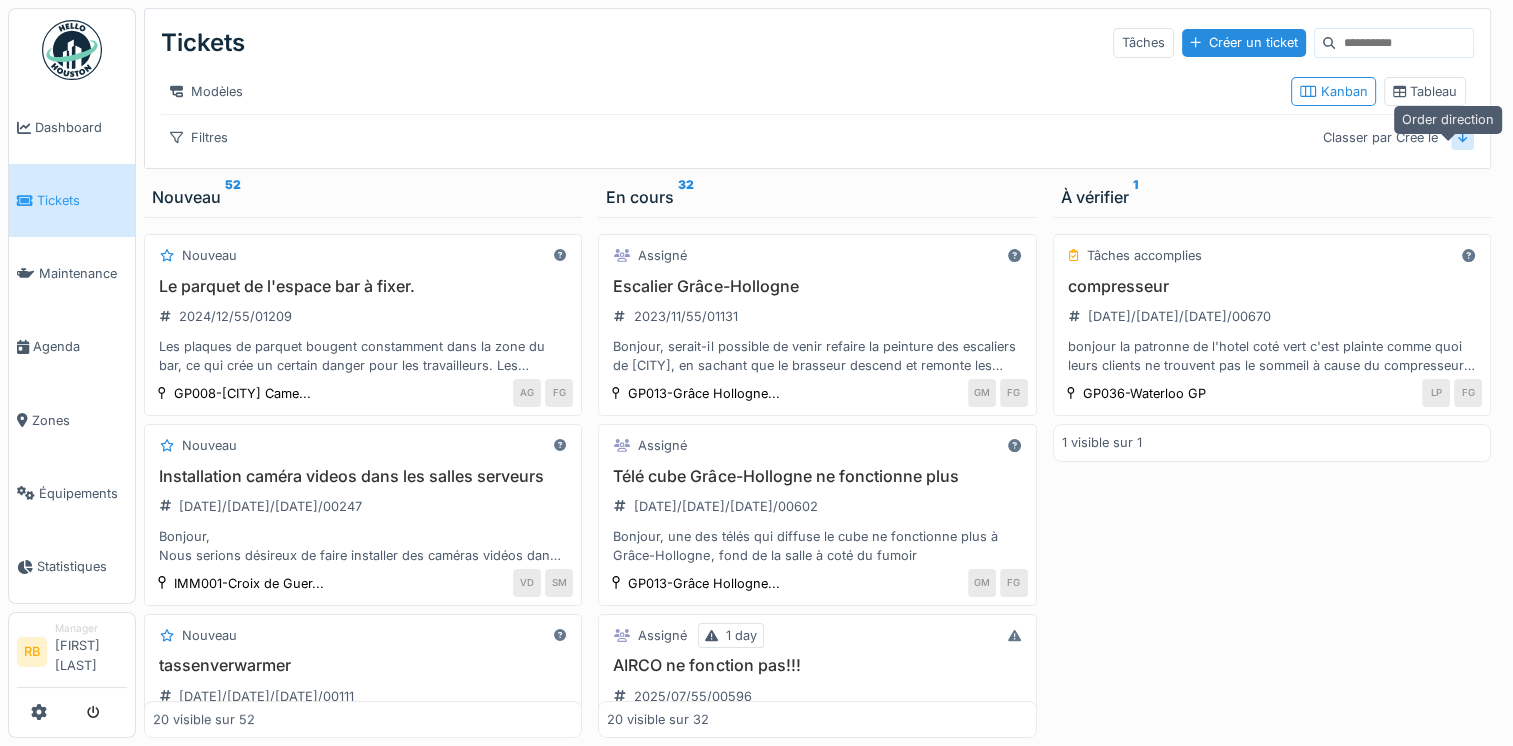 click at bounding box center [1463, 137] 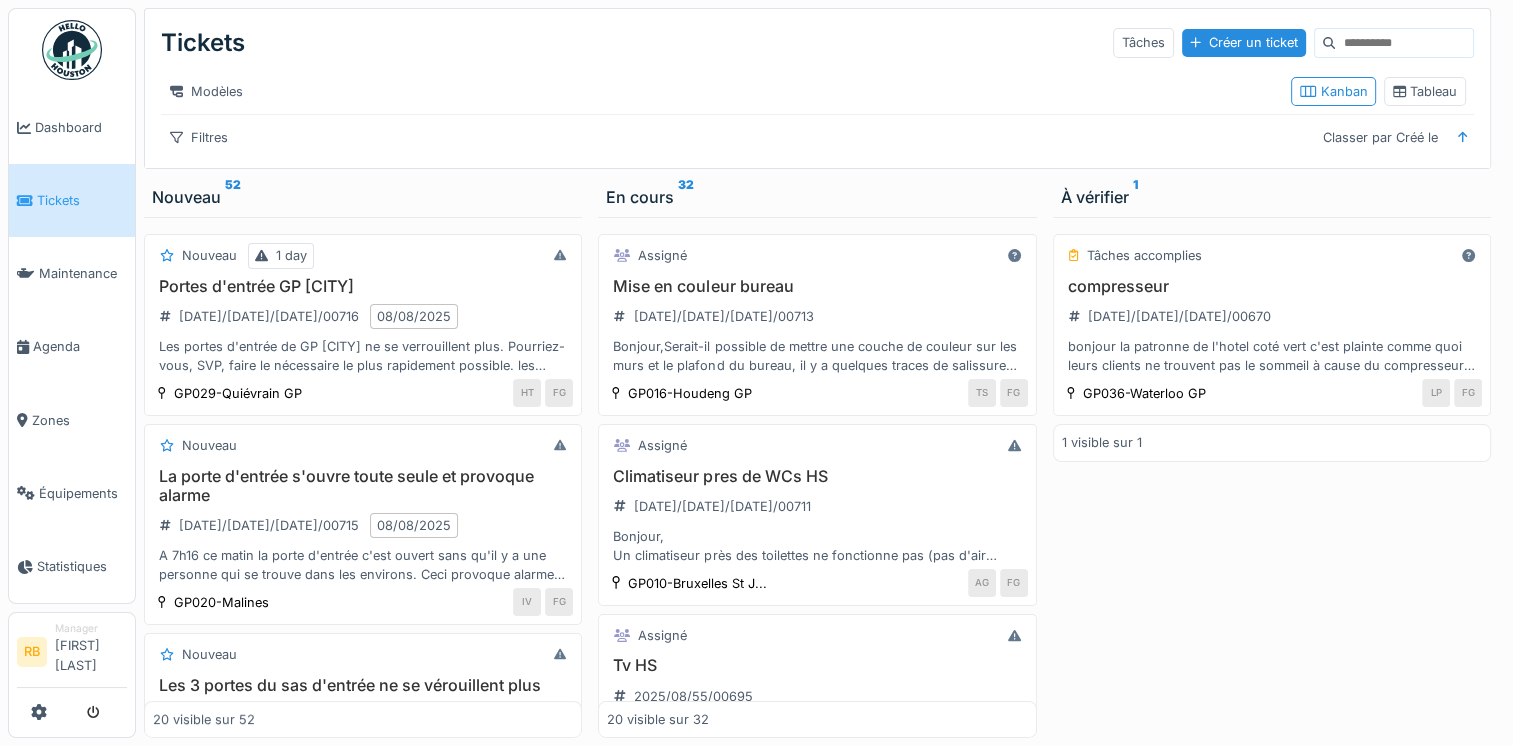 click on "Tickets Tâches Créer un ticket Modèles   Kanban   Tableau Filtres Classer par Créé le  Nouveau 52 Nouveau 1 day Portes d'entrée GP [CITY]  [DATE]/[DATE]/[DATE]/00716 [DATE] Les portes d'entrée de GP [CITY] ne se verrouillent plus. Pourriez-vous, SVP, faire le nécessaire le plus rapidement possible. les clients peuvent entrer & sortir de la salle sans contrôle du personnel.D'avance merci.Pour info, j'ouvre ce ticket pour [CITY] car Giusy est absente. GP029-[CITY] GP HT FG Nouveau La porte d'entrée s'ouvre toute seule et provoque alarme [DATE]/[DATE]/[DATE]/00715 [DATE] A 7h16 ce matin la porte d'entrée c'est ouvert sans qu'il y a une personne qui se trouve dans les environs. Ceci provoque alarme d'intrusion. Pouvez-vous faire controler svp? Et il y a un problème avec l'application Hello Houston. Je ne sais pas sélectionner le domaine d'expertige. GP020-[CITY] IV FG Nouveau Les 3 portes du sas d'entrée ne se vérouillent plus [DATE]/[DATE]/[DATE]/00717 Les 3 portes sont en libre accès GP015-[CITY] GP/VIP LL FG PB 1" at bounding box center (824, 373) 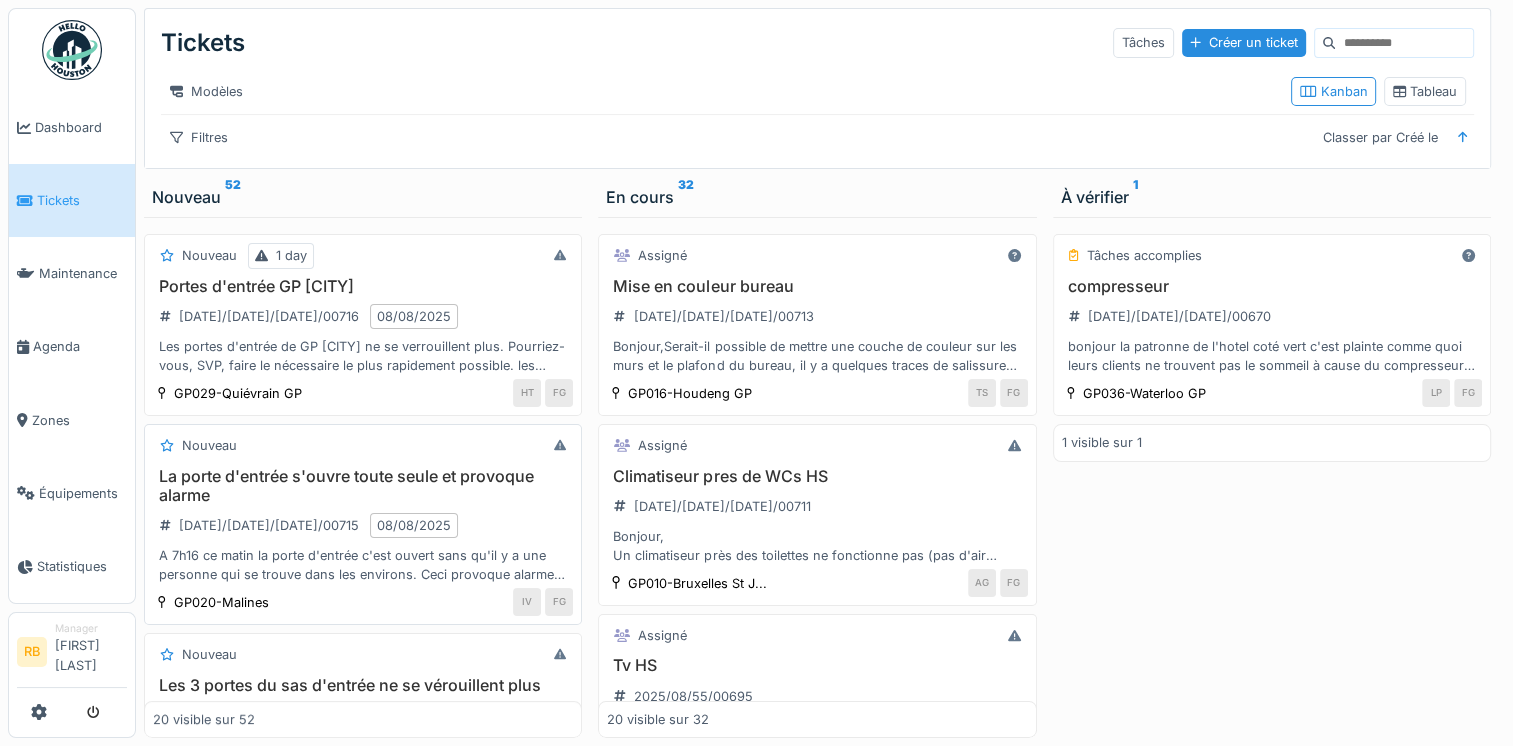 click on "La porte d'entrée s'ouvre toute seule et provoque alarme" at bounding box center [363, 486] 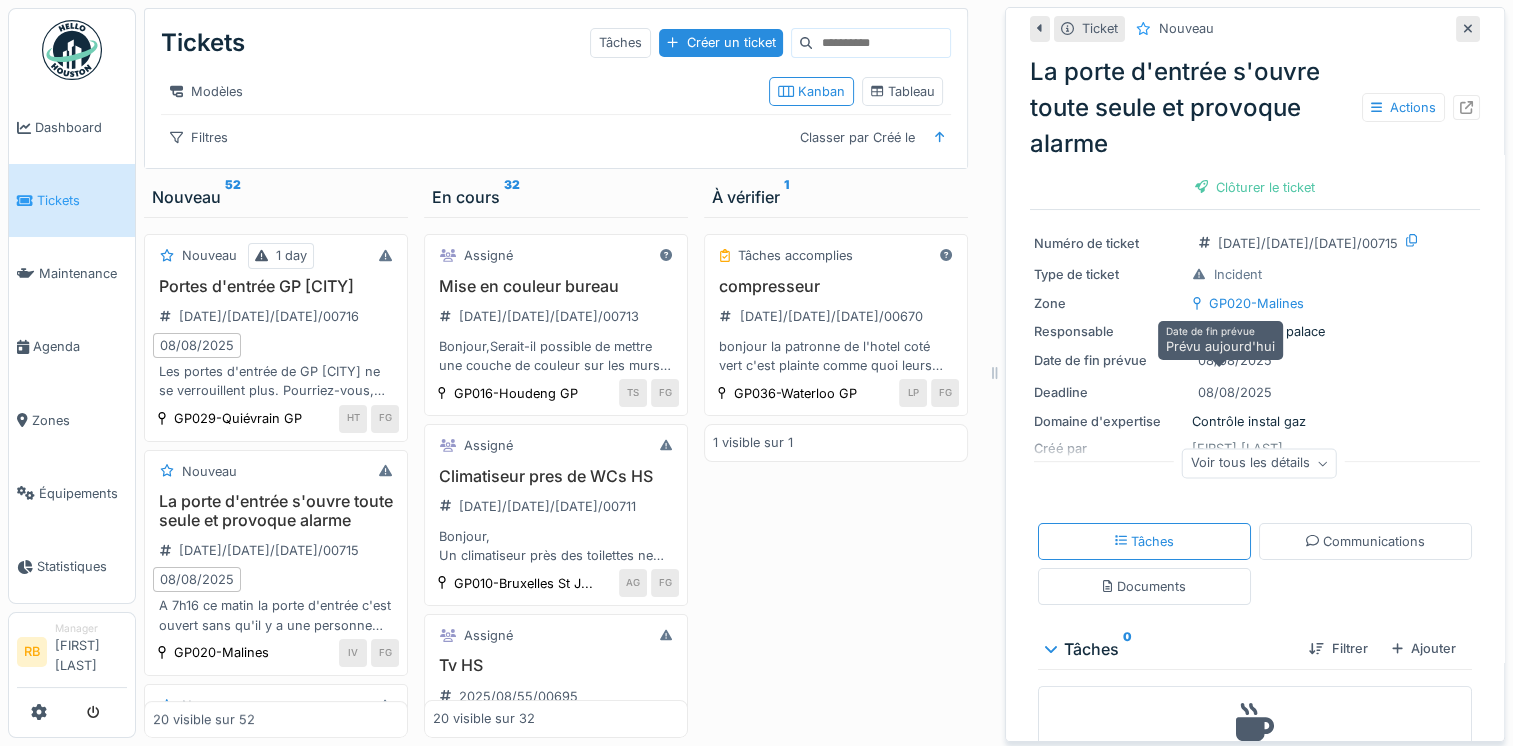 scroll, scrollTop: 191, scrollLeft: 0, axis: vertical 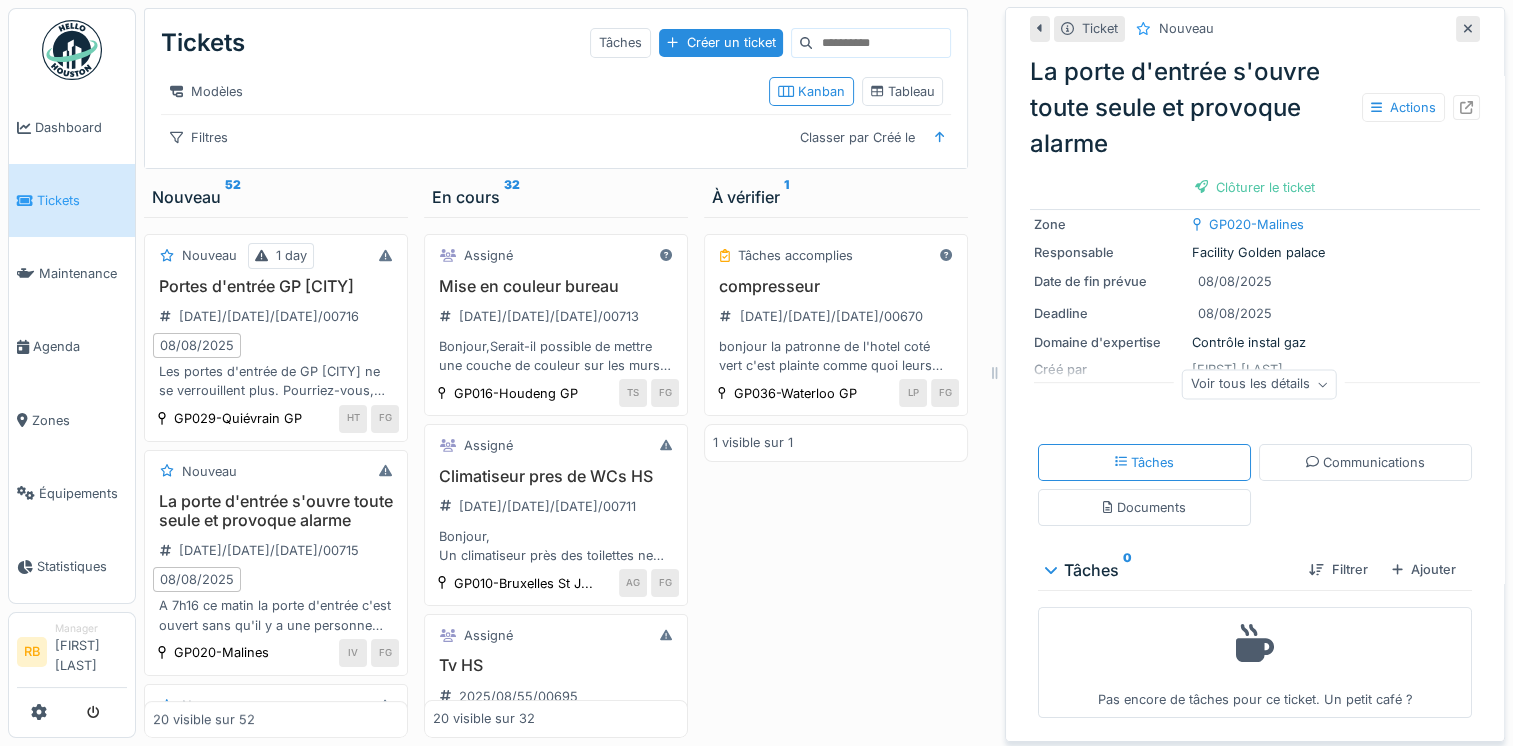 click on "Voir tous les détails" at bounding box center (1259, 384) 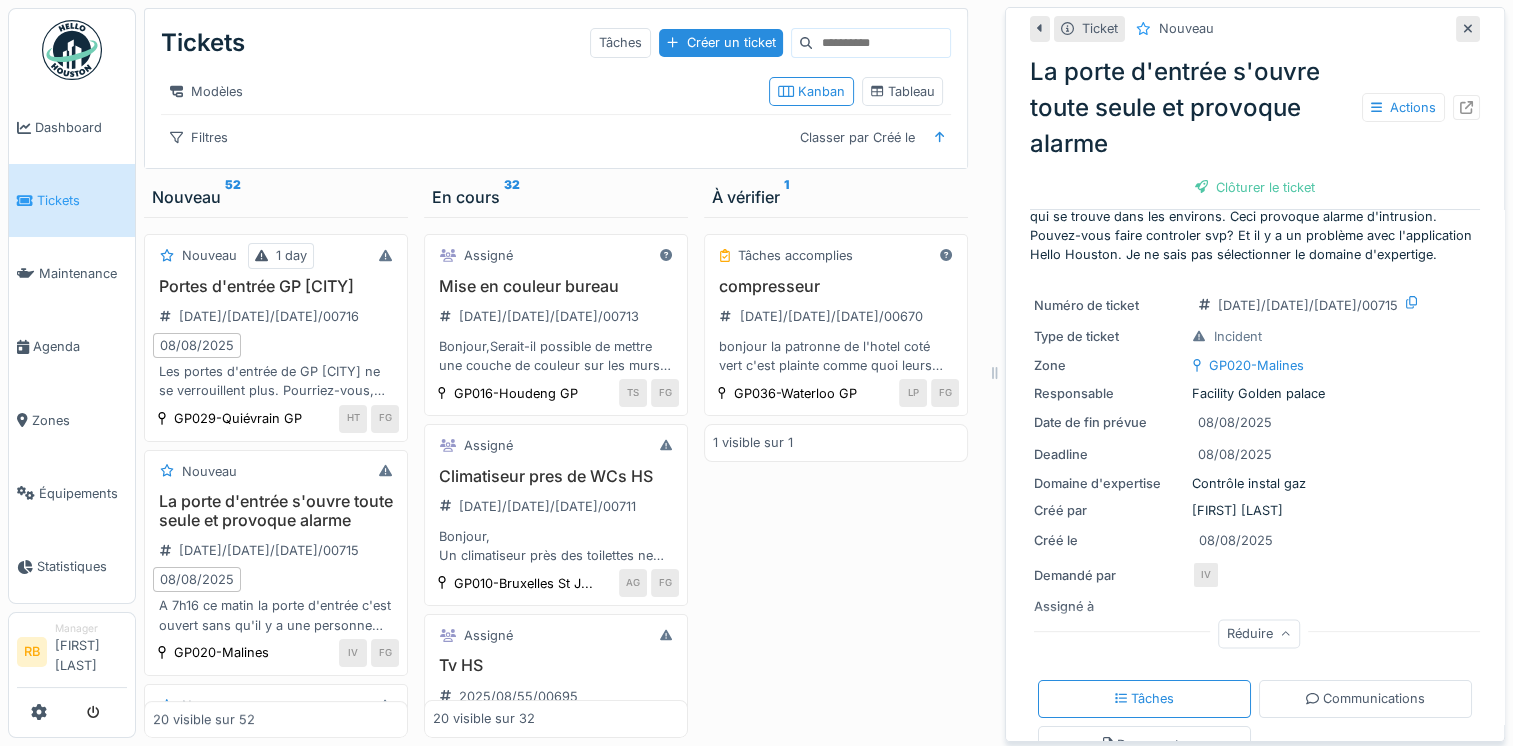 scroll, scrollTop: 0, scrollLeft: 0, axis: both 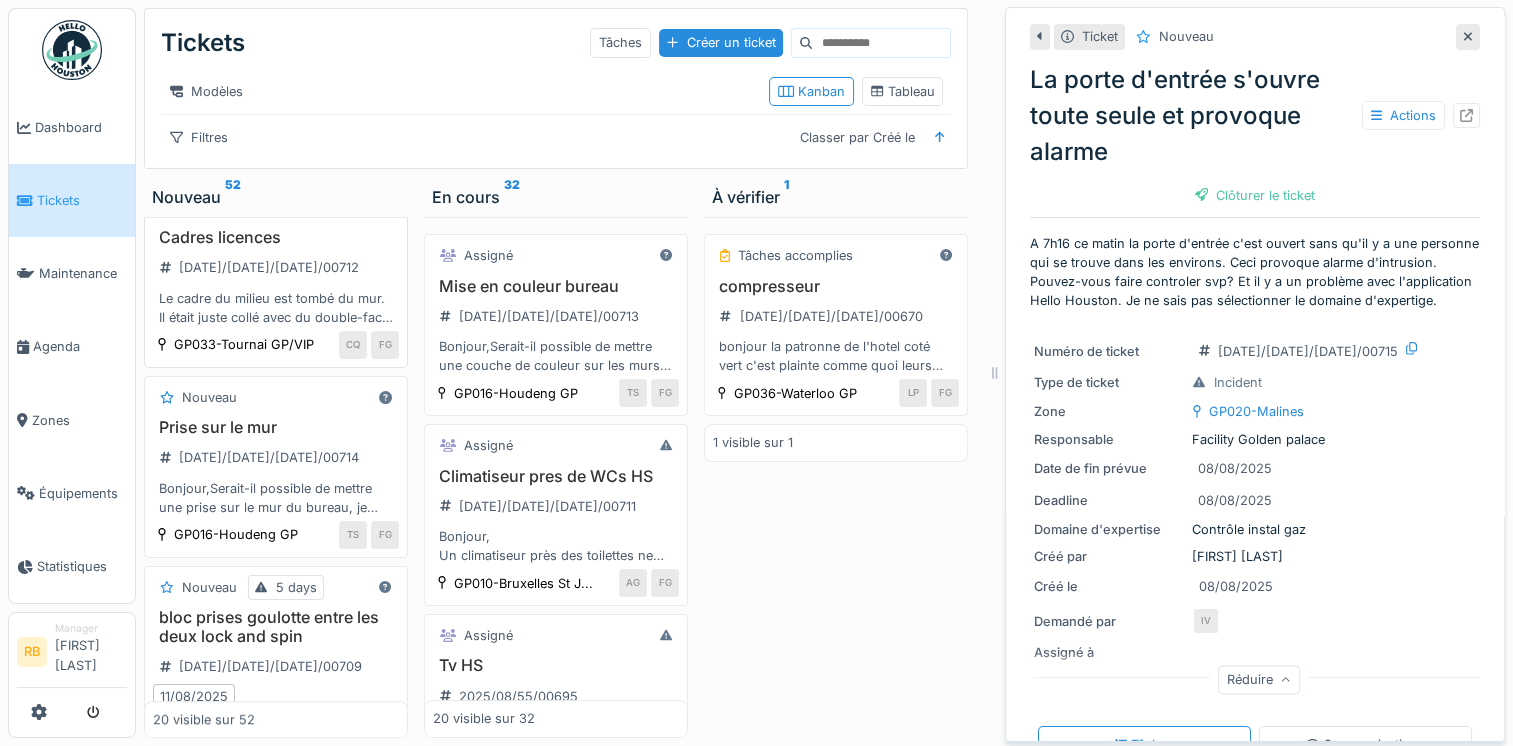 click on "Le cadre du milieu est tombé du mur. Il était juste collé avec du double-face. Voir si possible de le refixer d'une autre façon ainsi que les deux autres cadres" at bounding box center [276, 308] 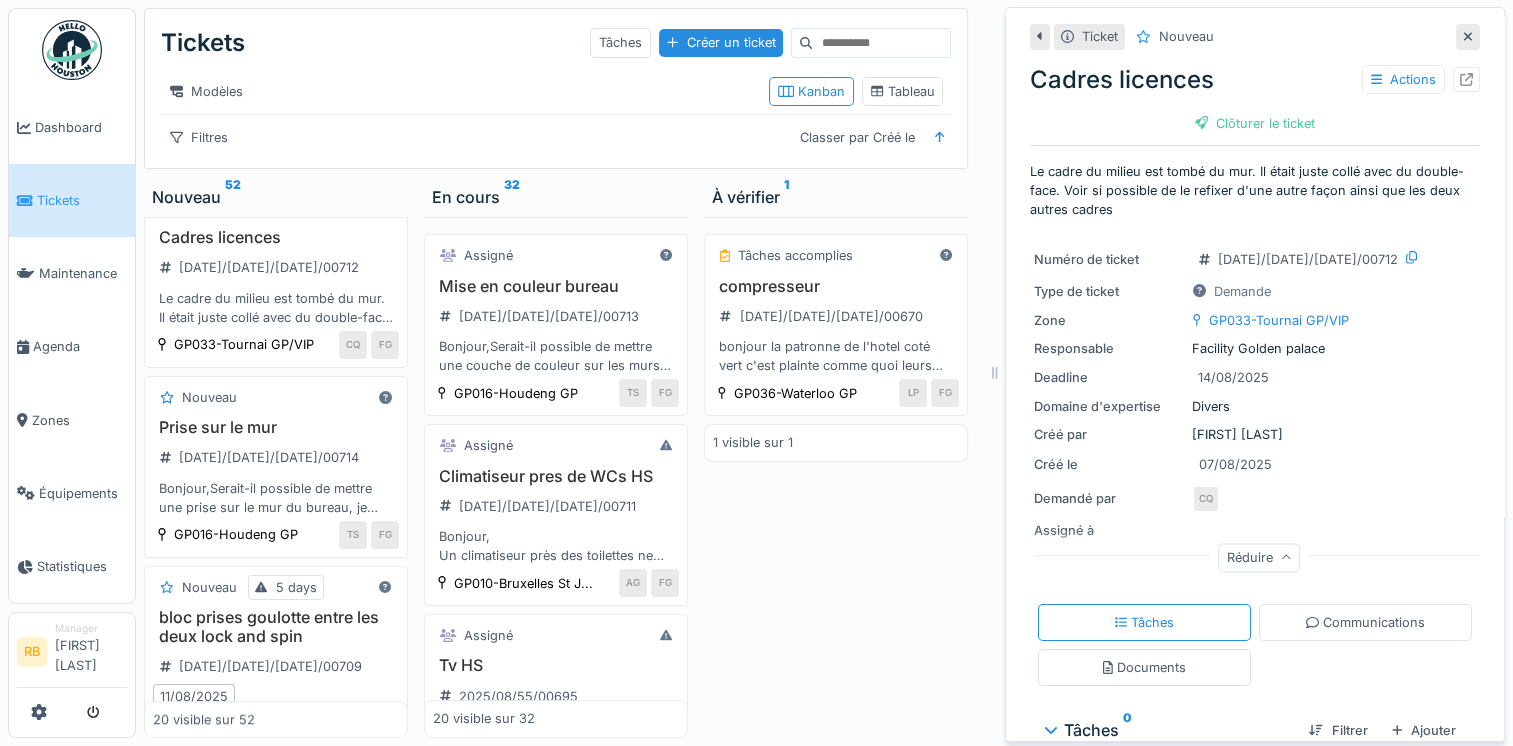 scroll, scrollTop: 157, scrollLeft: 0, axis: vertical 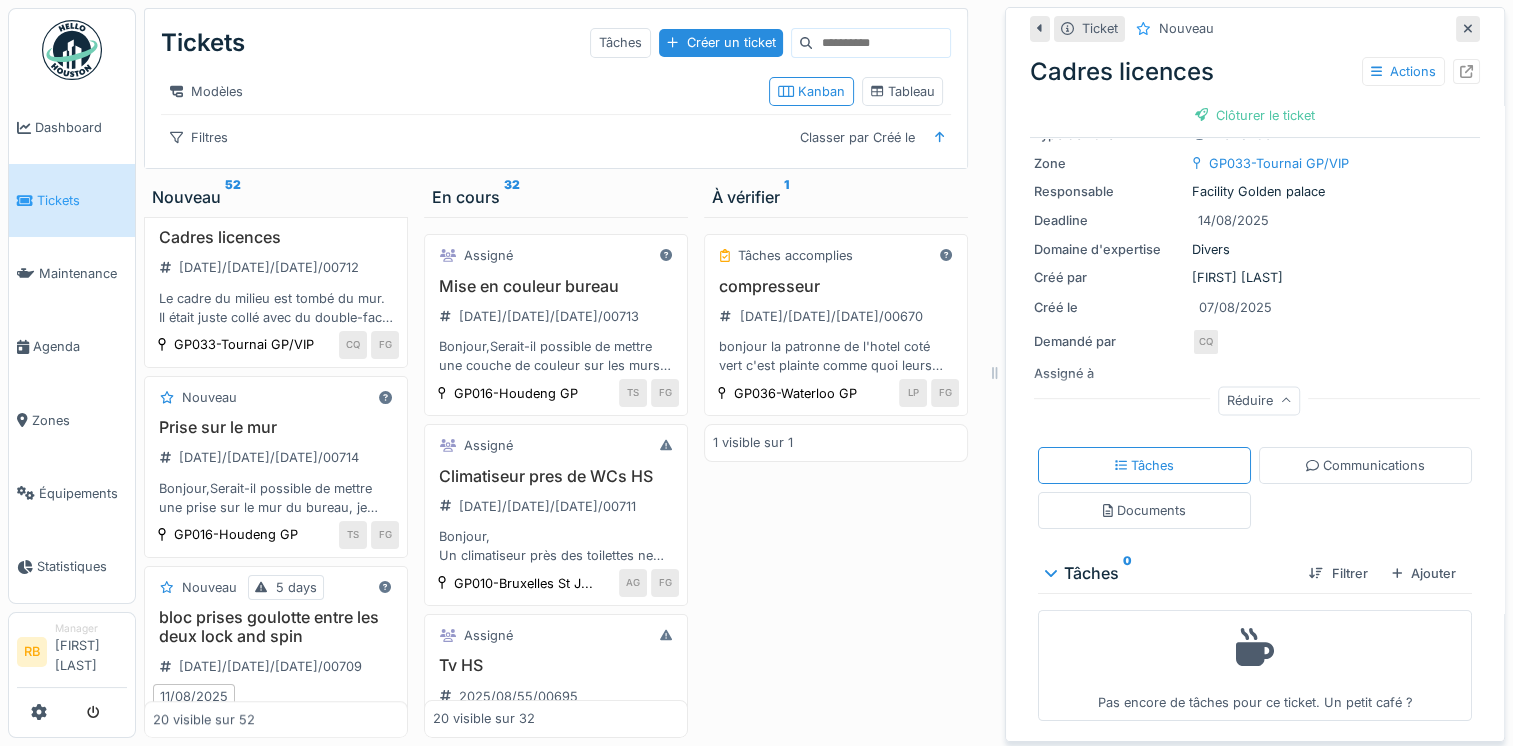 click on "Ticket Nouveau Cadres licences Actions Clôturer le ticket Le cadre du milieu est tombé du mur. Il était juste collé avec du double-face. Voir si possible de le refixer d'une autre façon ainsi que les deux autres cadres Numéro de ticket [DATE]/[NUMBER]/[NUMBER]/[NUMBER] Type de ticket Demande Zone GP033-[CITY] GP/VIP Responsable Facility Golden palace Deadline [DATE] Domaine d'expertise Divers Créé par [FIRST] [LAST] Créé le  [DATE] Demandé par CQ Assigné à Réduire   Tâches   Communications   Documents Tâches 0 Filtrer Ajouter Pas encore de tâches pour ce ticket. Un petit café ?" at bounding box center [1255, 298] 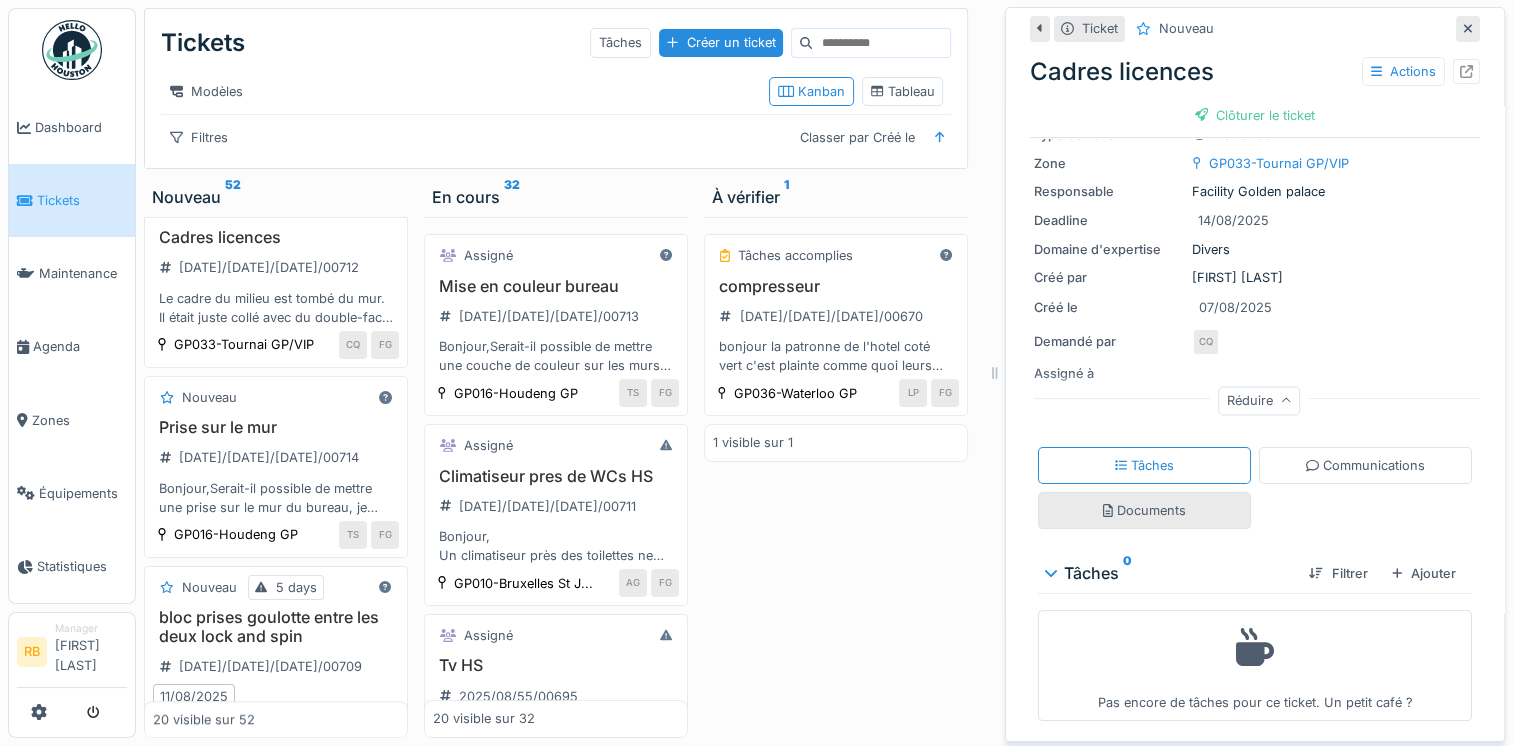 click on "Documents" at bounding box center (1144, 510) 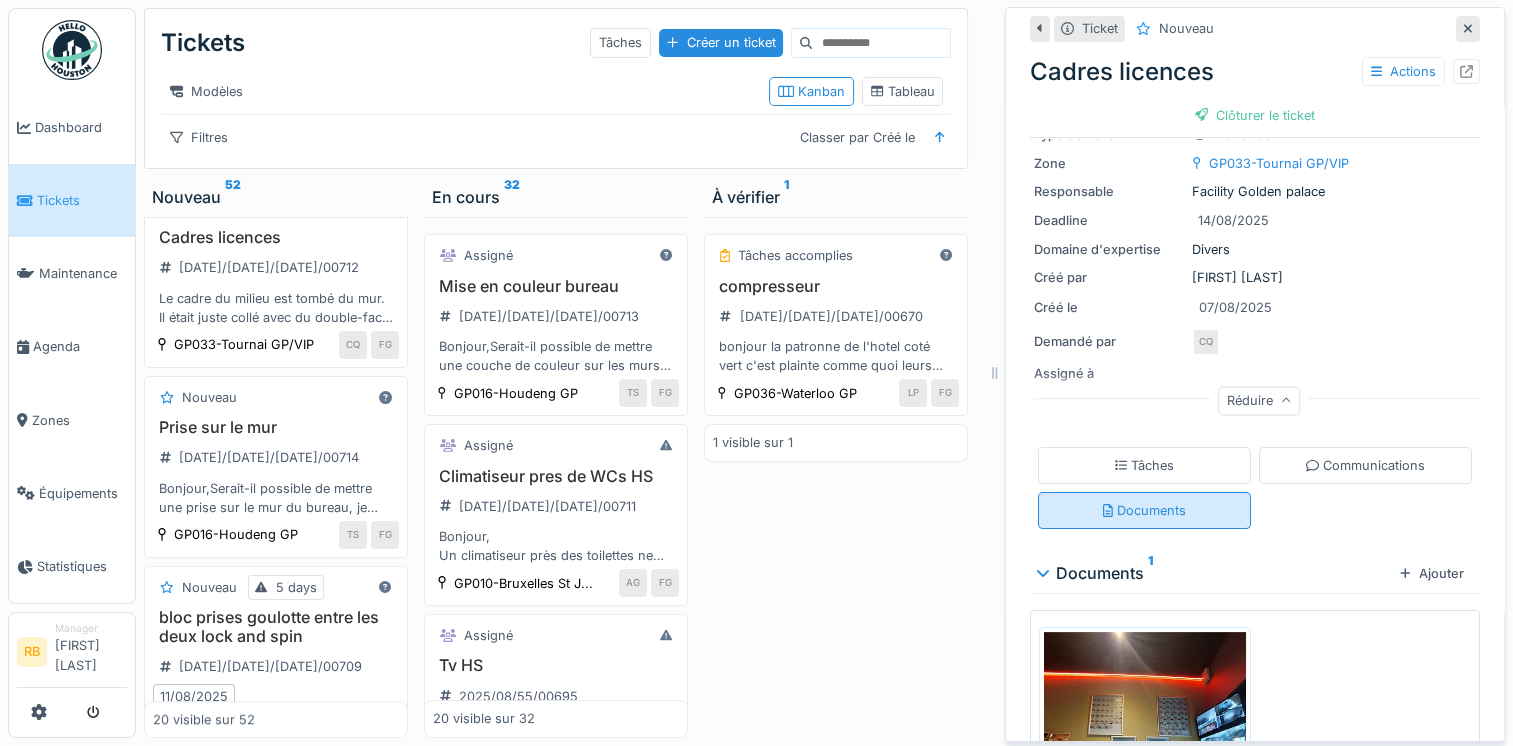 scroll, scrollTop: 108, scrollLeft: 0, axis: vertical 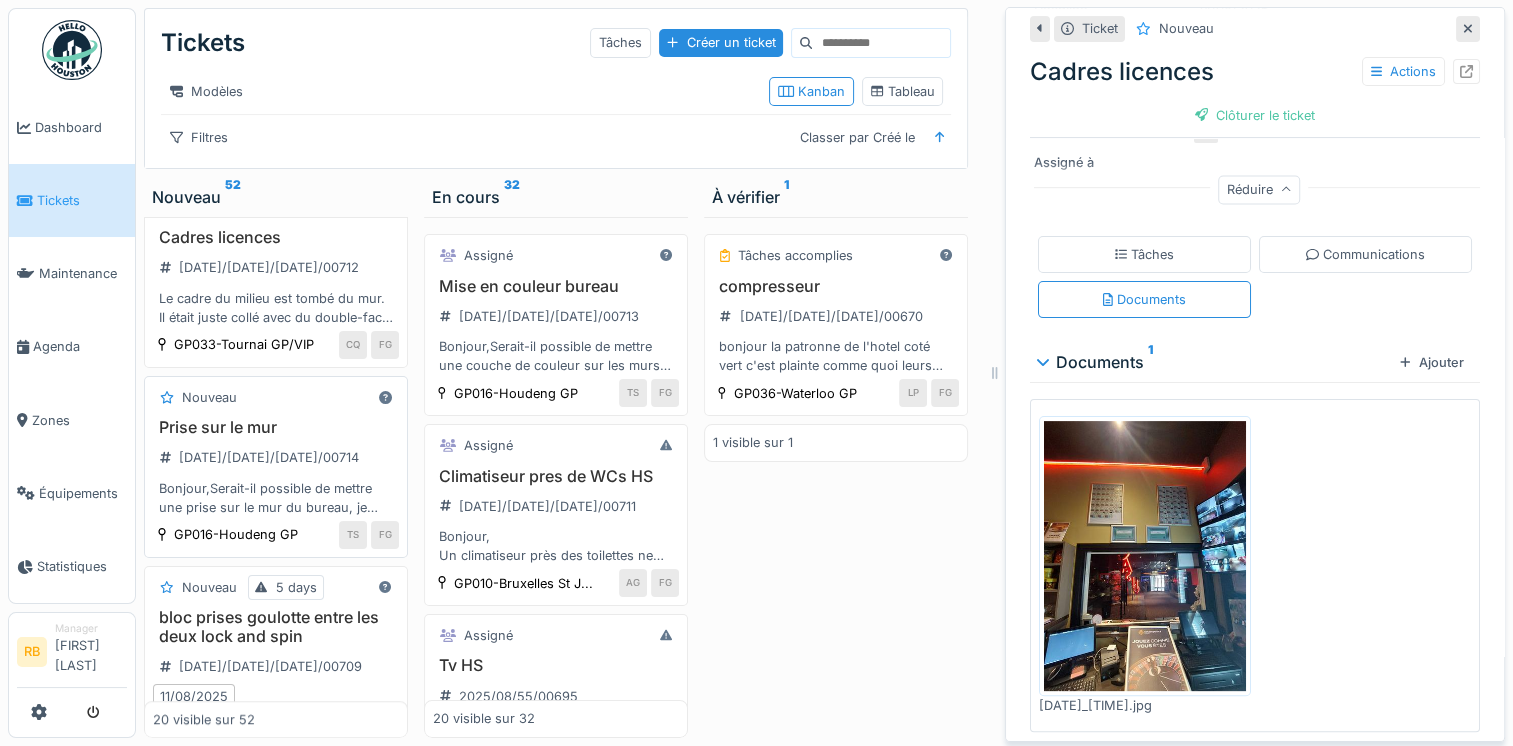 click on "Prise sur le mur" at bounding box center [276, 427] 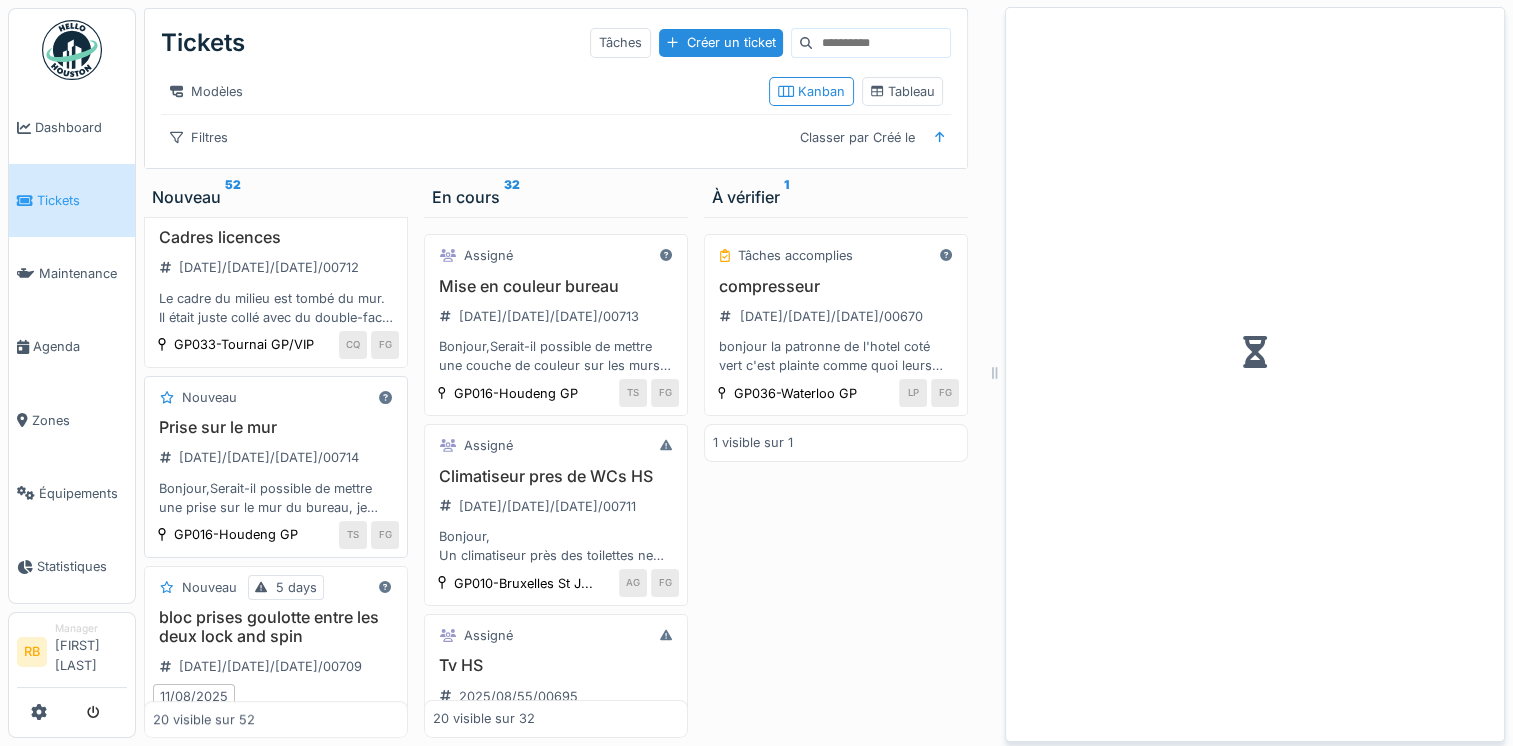 scroll, scrollTop: 0, scrollLeft: 0, axis: both 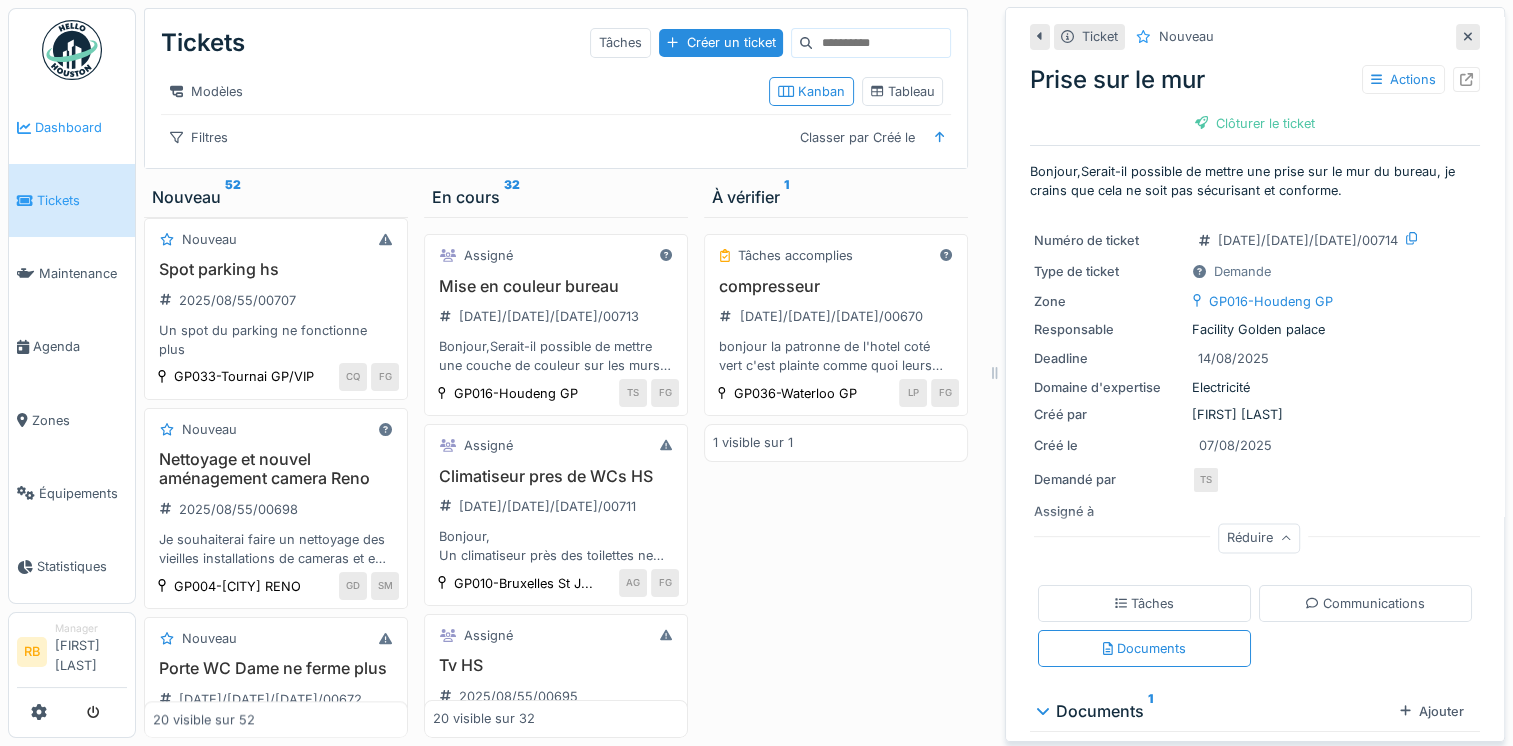 click on "Dashboard" at bounding box center [81, 127] 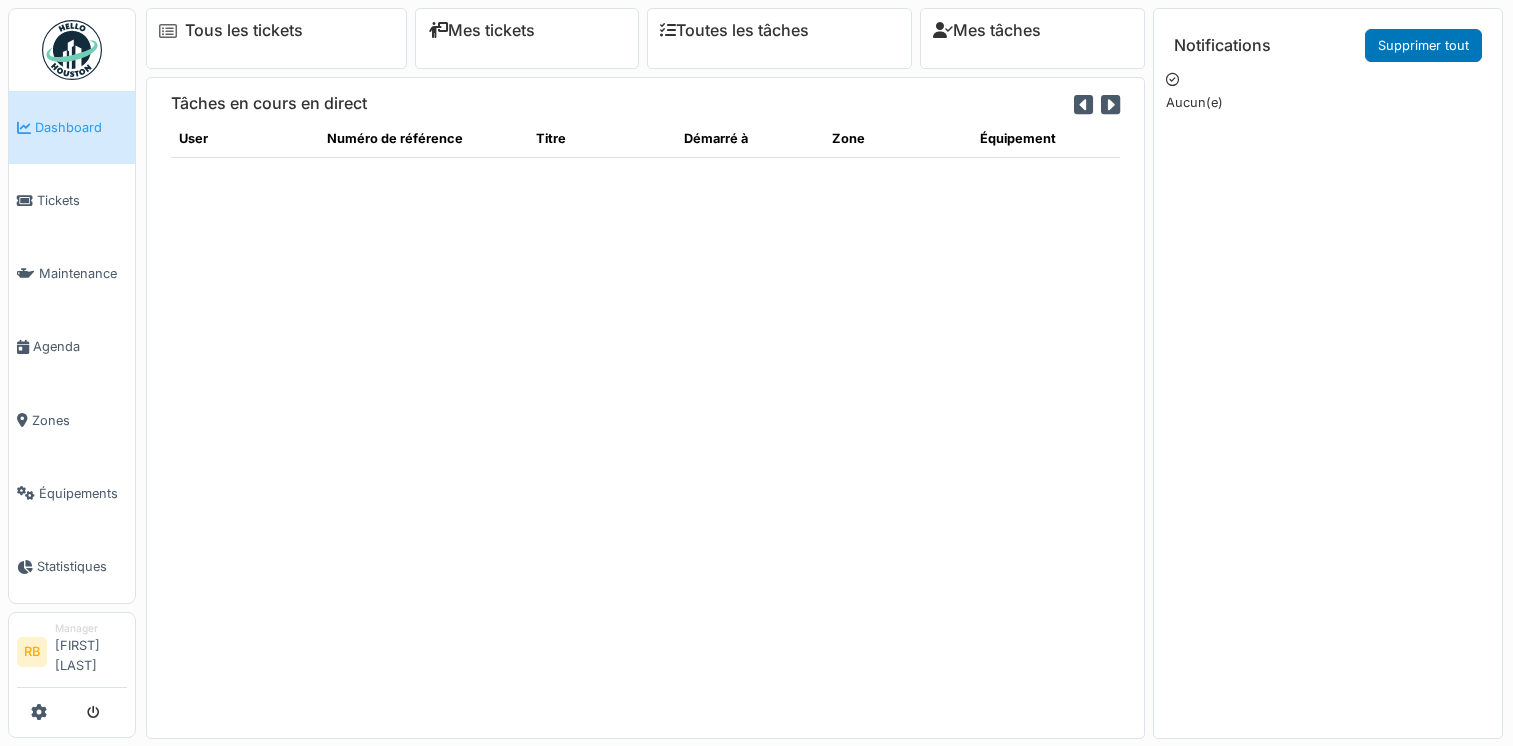 scroll, scrollTop: 0, scrollLeft: 0, axis: both 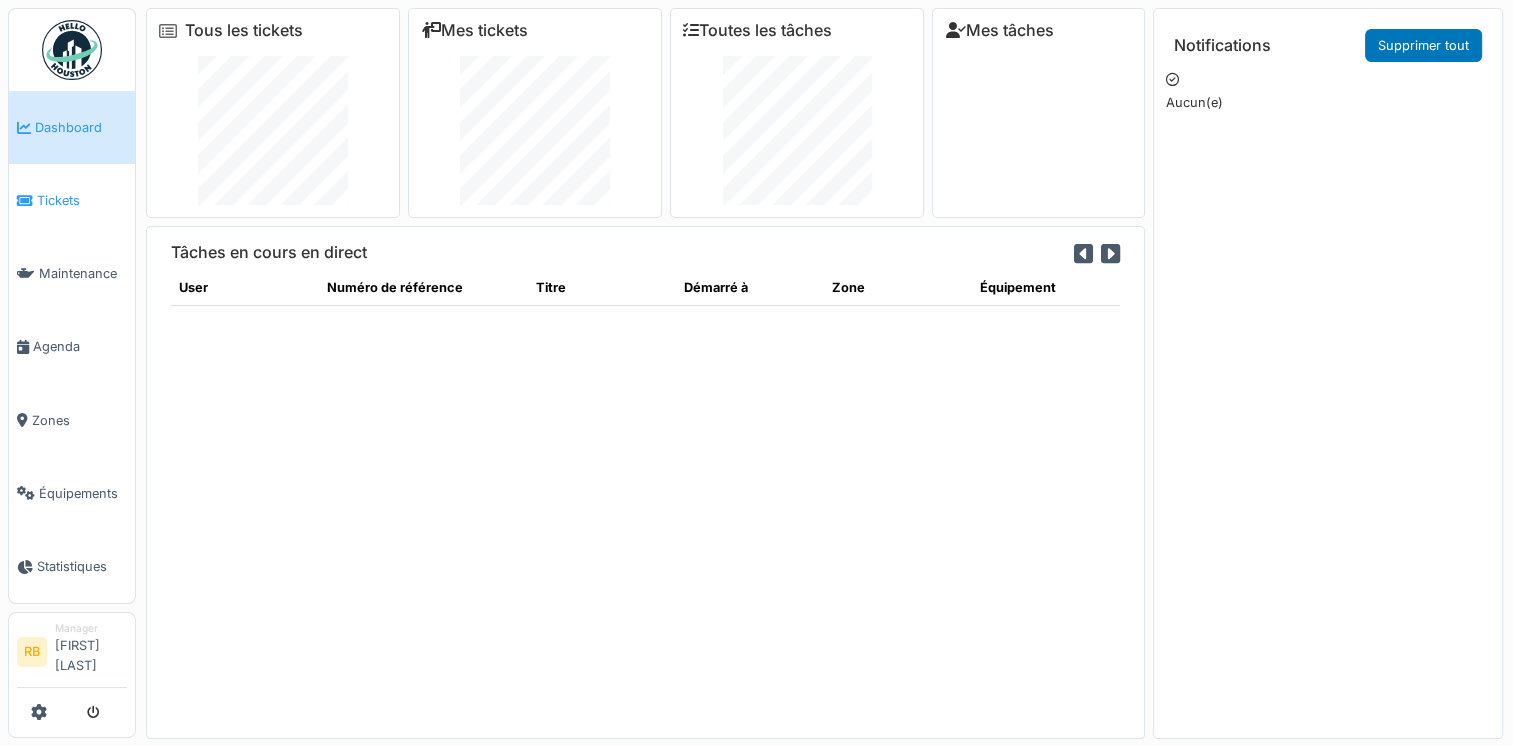 click on "Tickets" at bounding box center [72, 200] 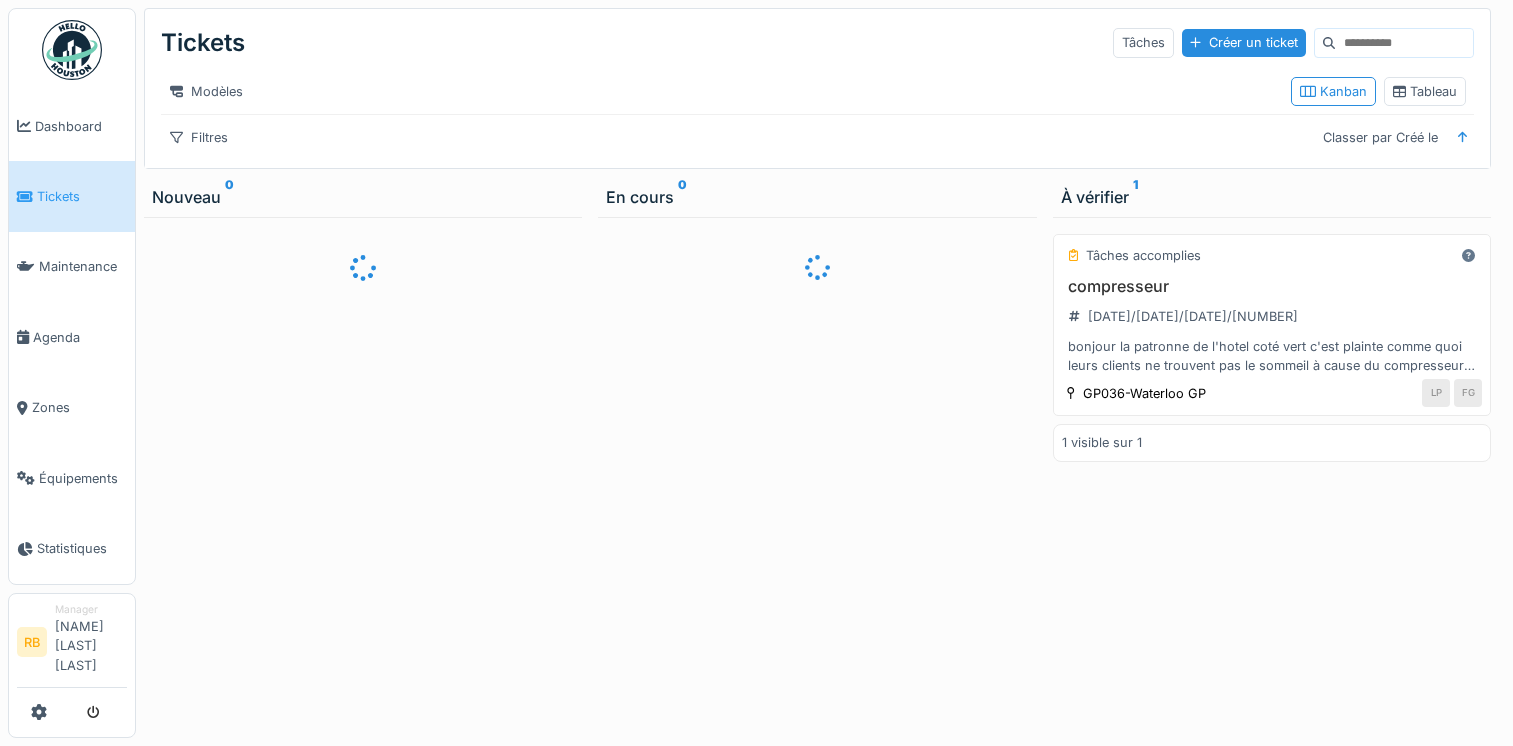 scroll, scrollTop: 0, scrollLeft: 0, axis: both 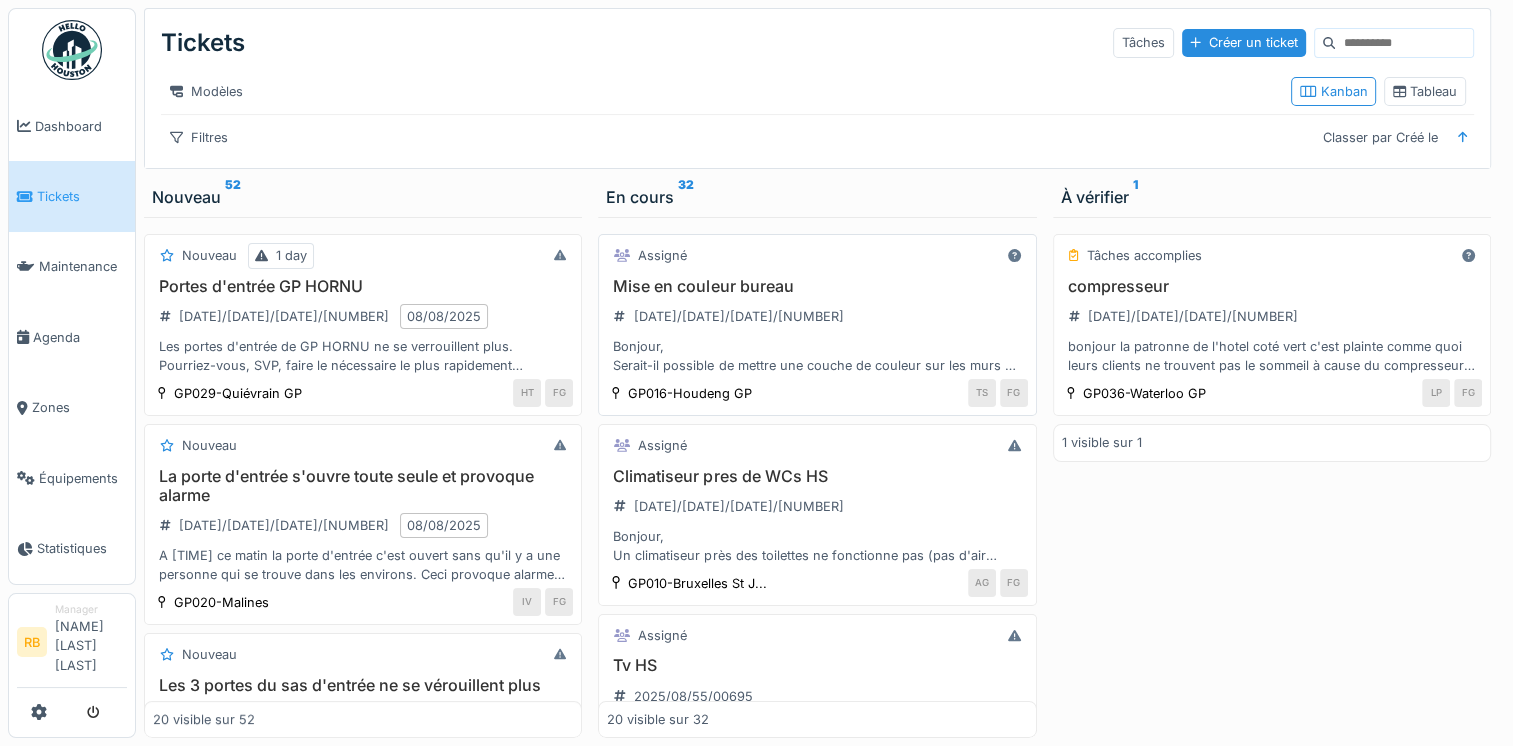 click on "Mise en couleur bureau [DATE]/[DATE]/[DATE]/[NUMBER] Bonjour,
Serait-il possible de mettre une couche de couleur sur les murs et le plafond du bureau, il y a quelques traces de salissures et pour ne pas se retrouver avec des différences de couleurs." at bounding box center [817, 326] 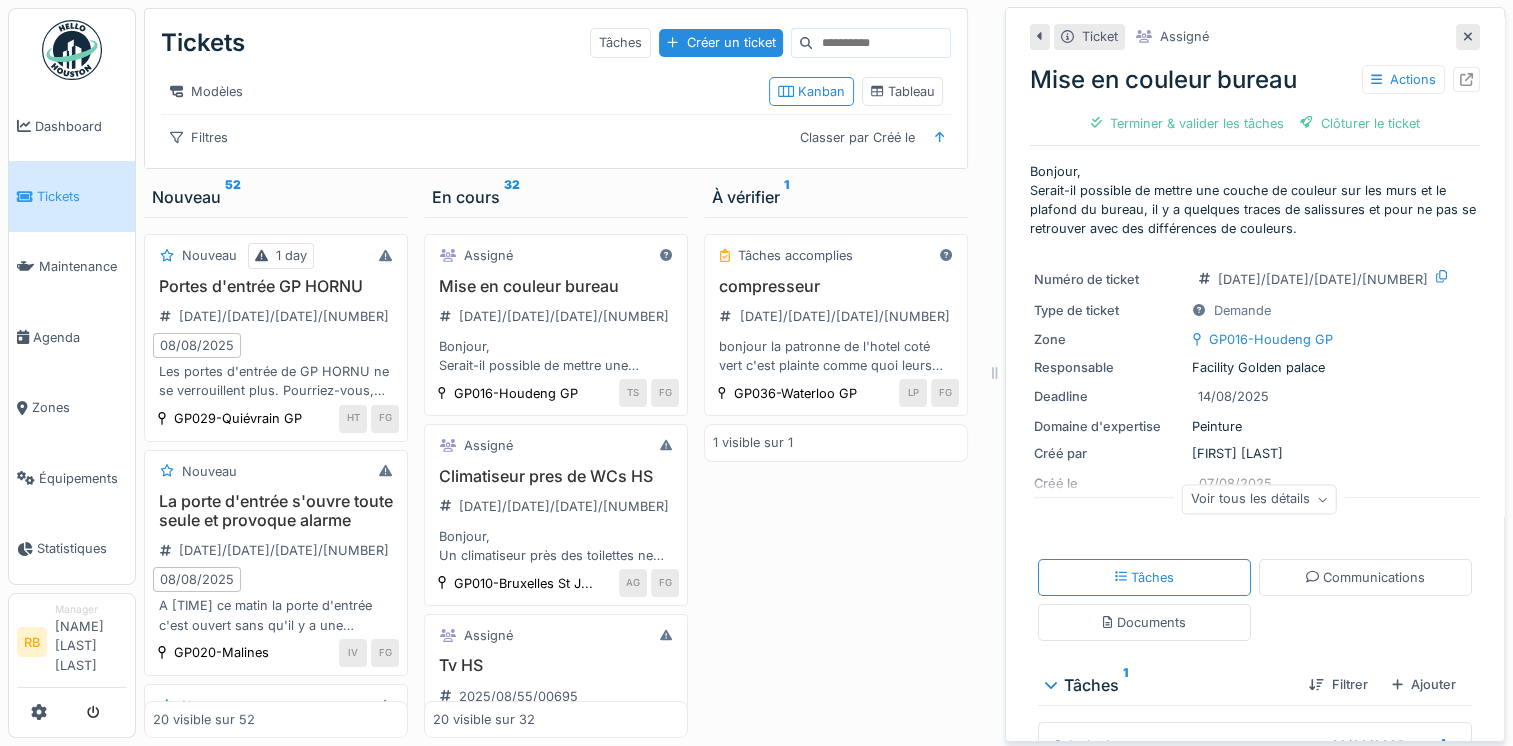 scroll, scrollTop: 260, scrollLeft: 0, axis: vertical 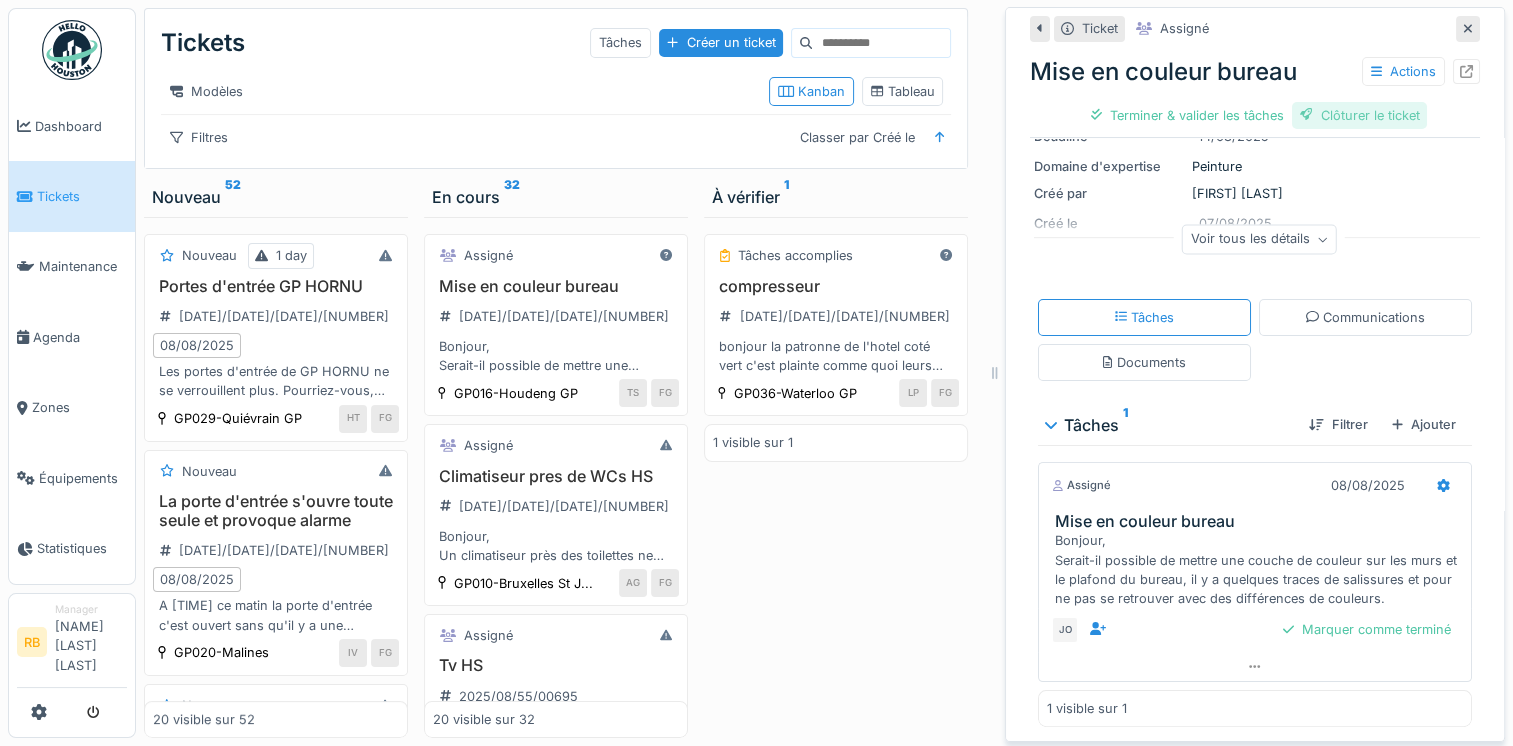 click on "Clôturer le ticket" at bounding box center (1360, 115) 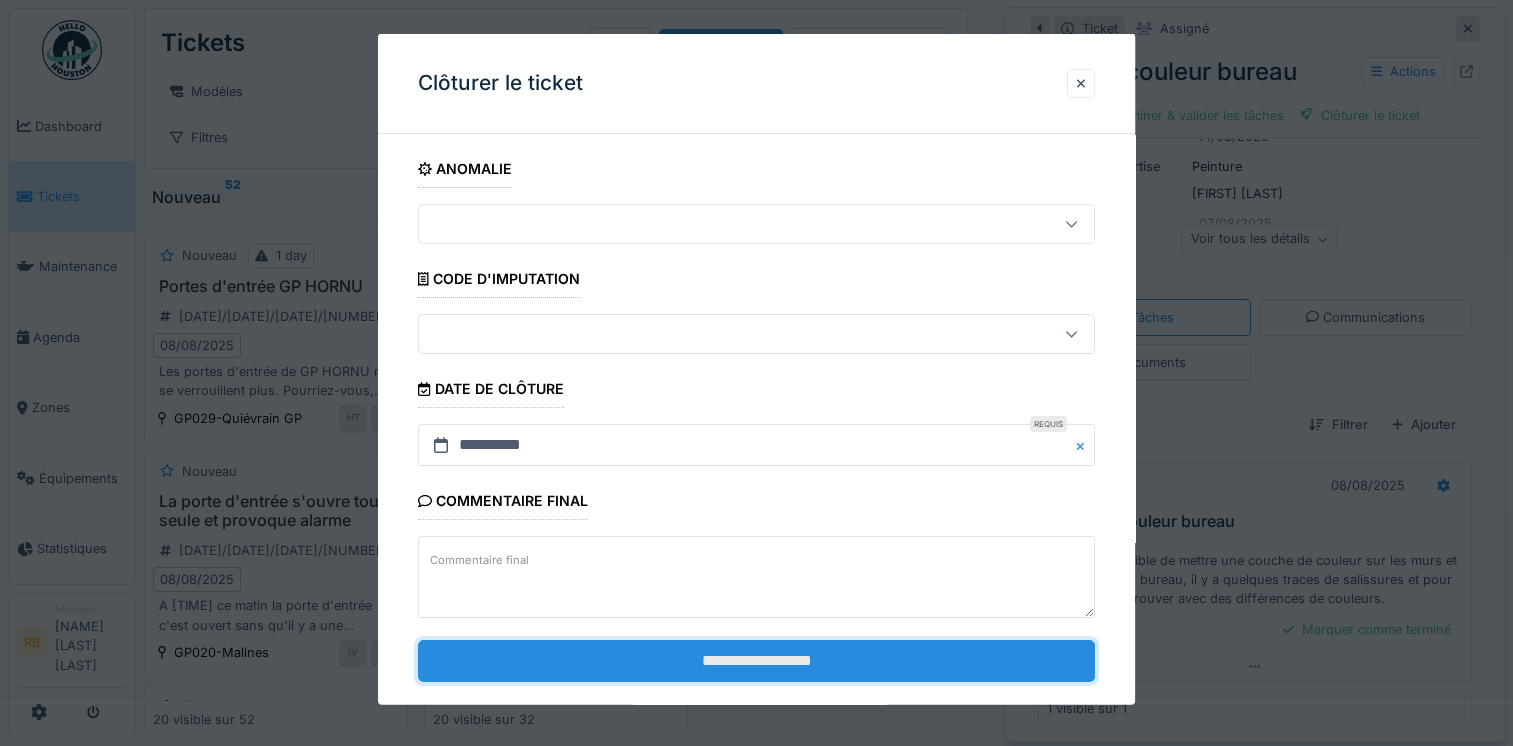 click on "**********" at bounding box center (756, 660) 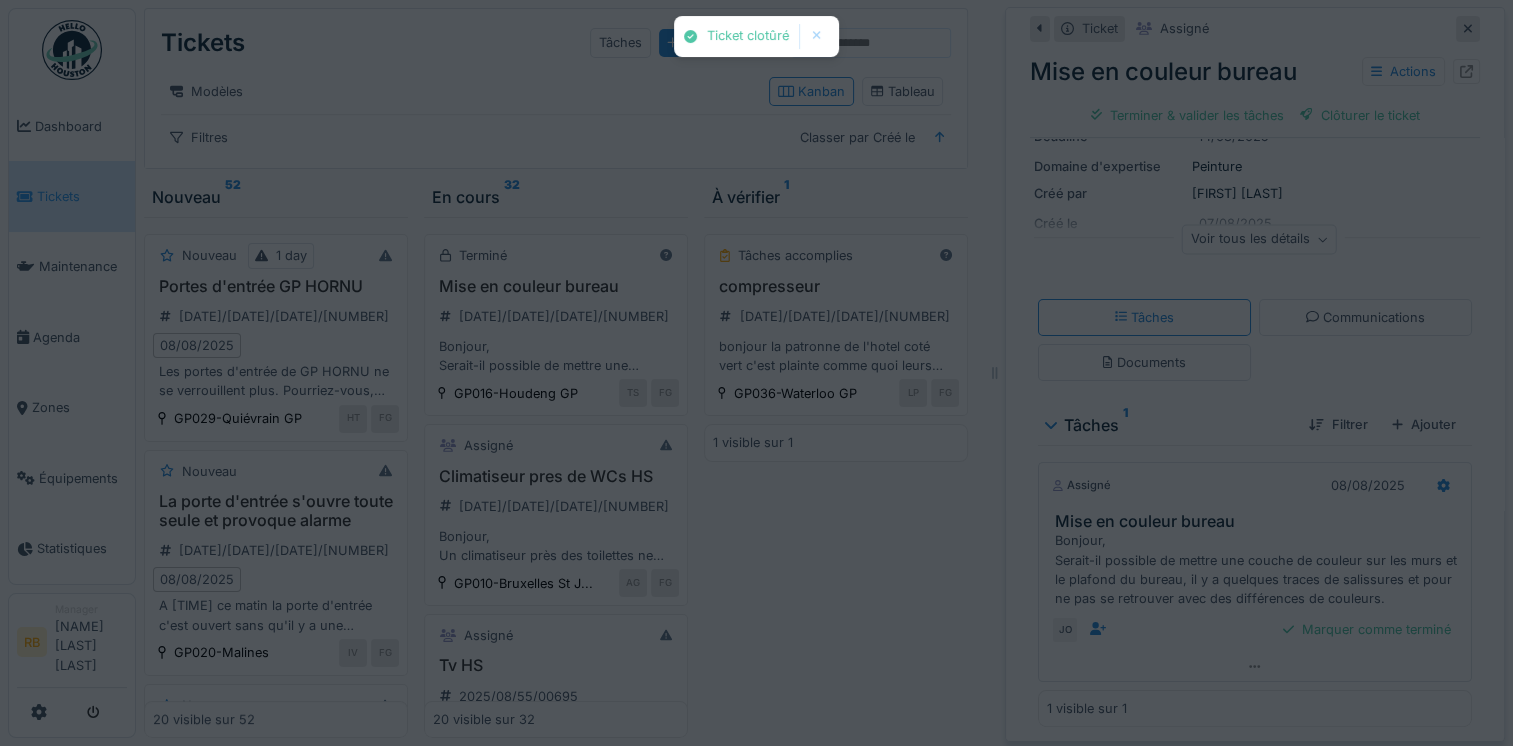 scroll, scrollTop: 218, scrollLeft: 0, axis: vertical 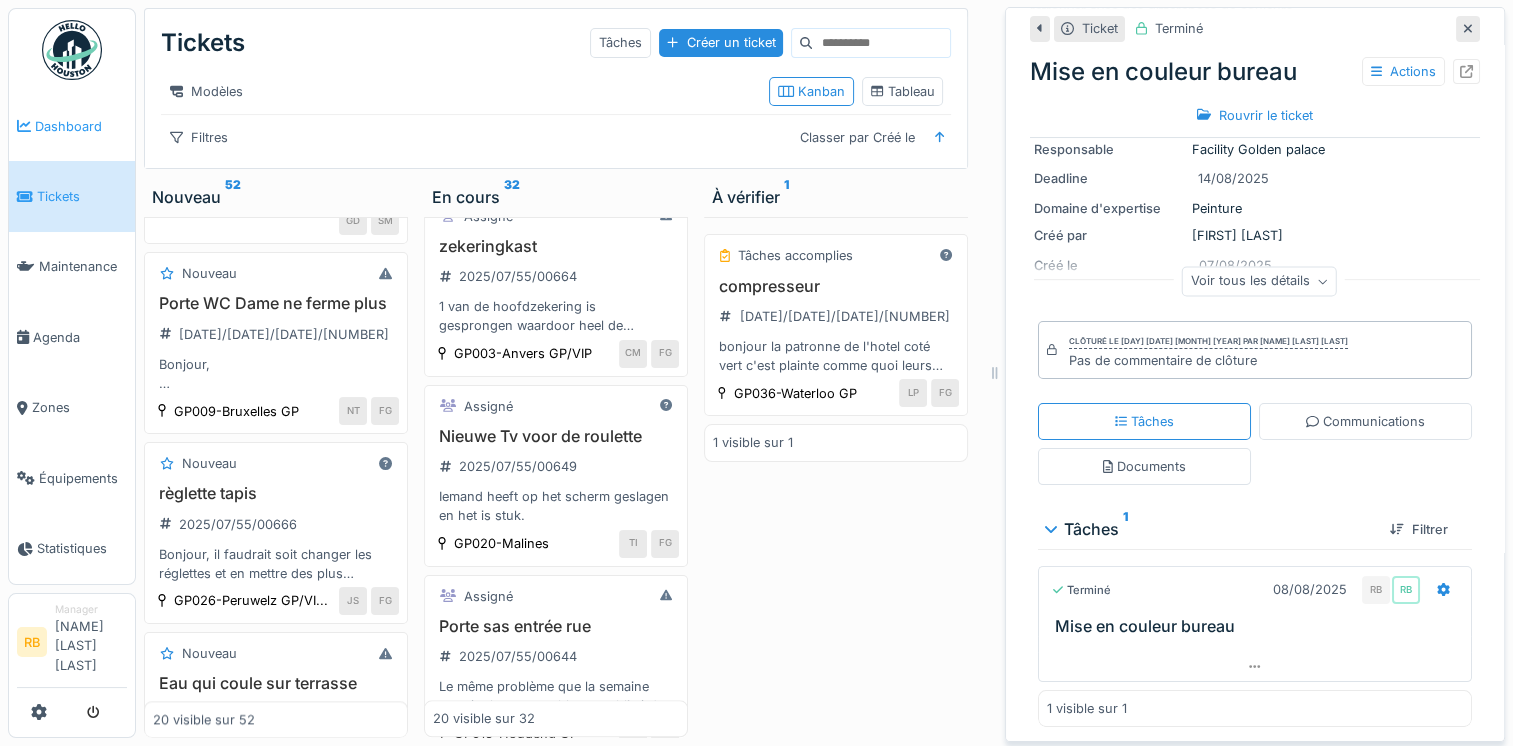 click on "Dashboard" at bounding box center [81, 126] 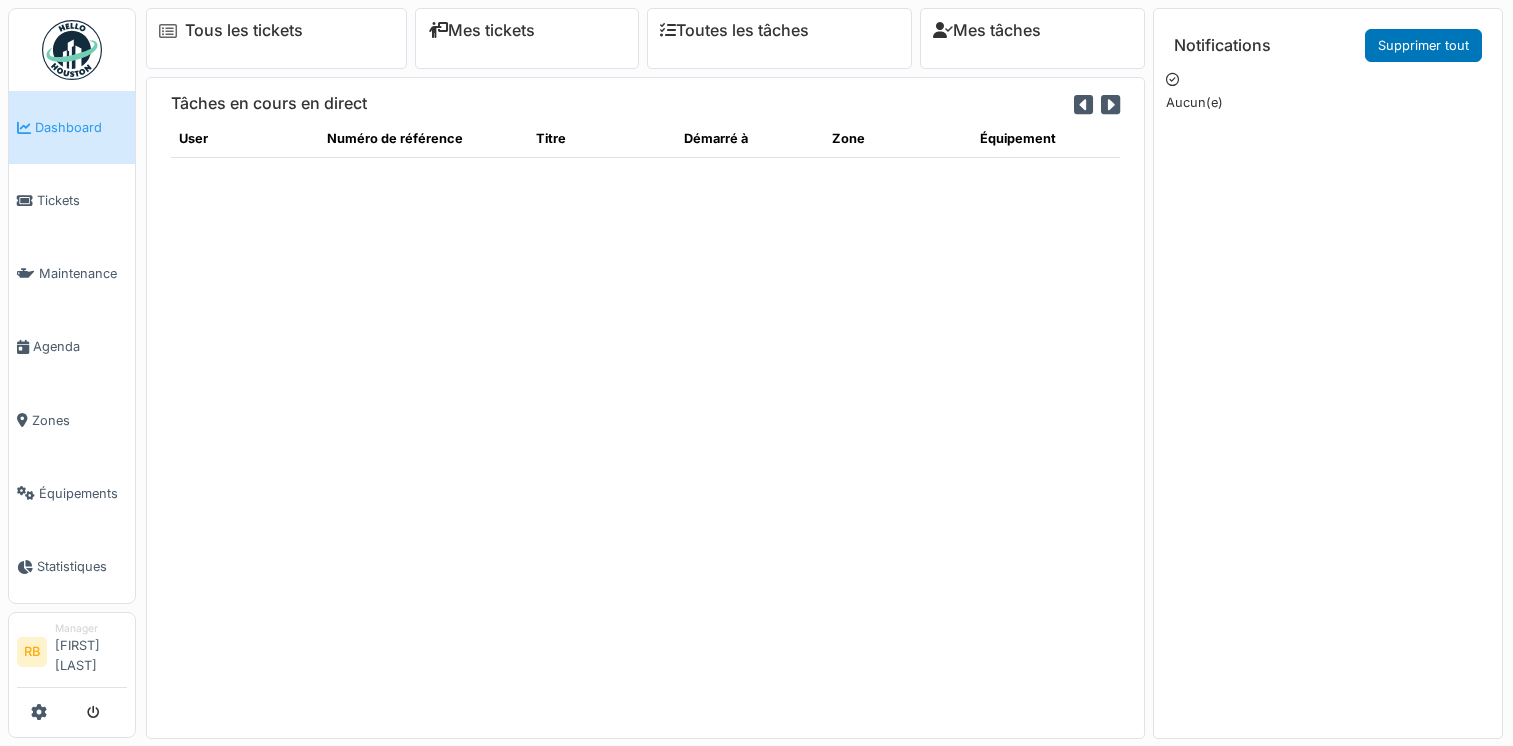 scroll, scrollTop: 0, scrollLeft: 0, axis: both 